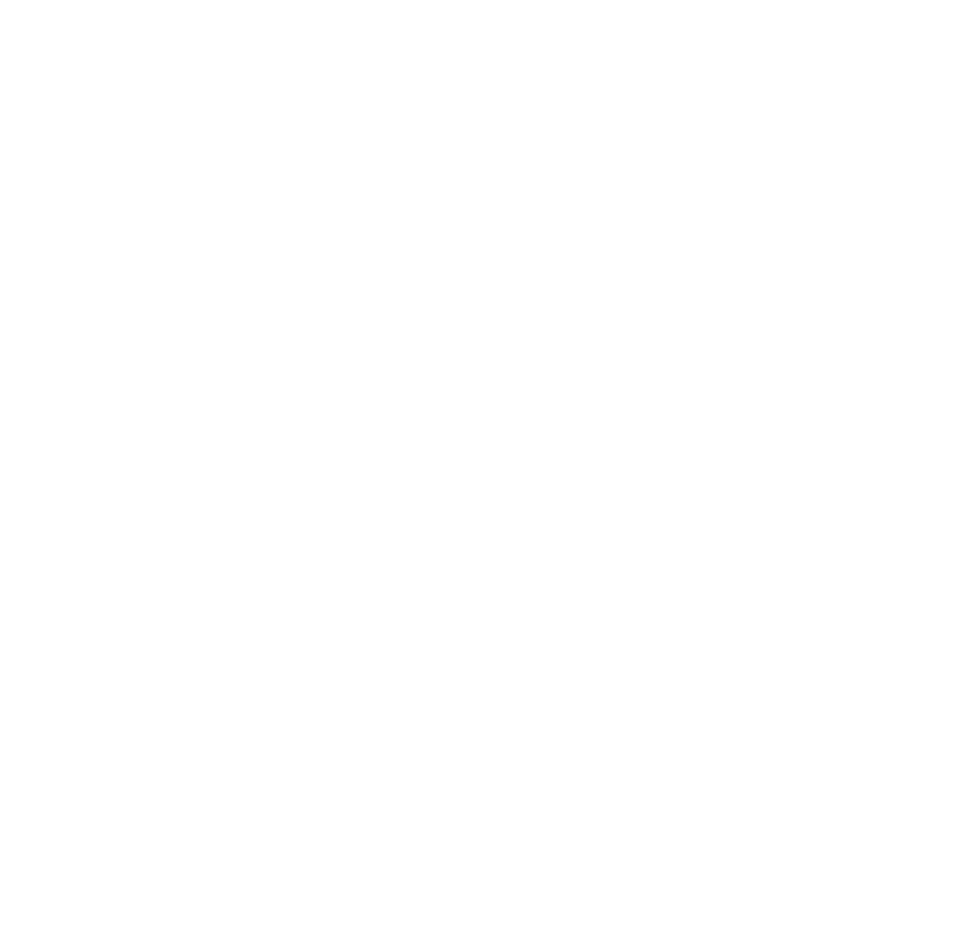 scroll, scrollTop: 0, scrollLeft: 0, axis: both 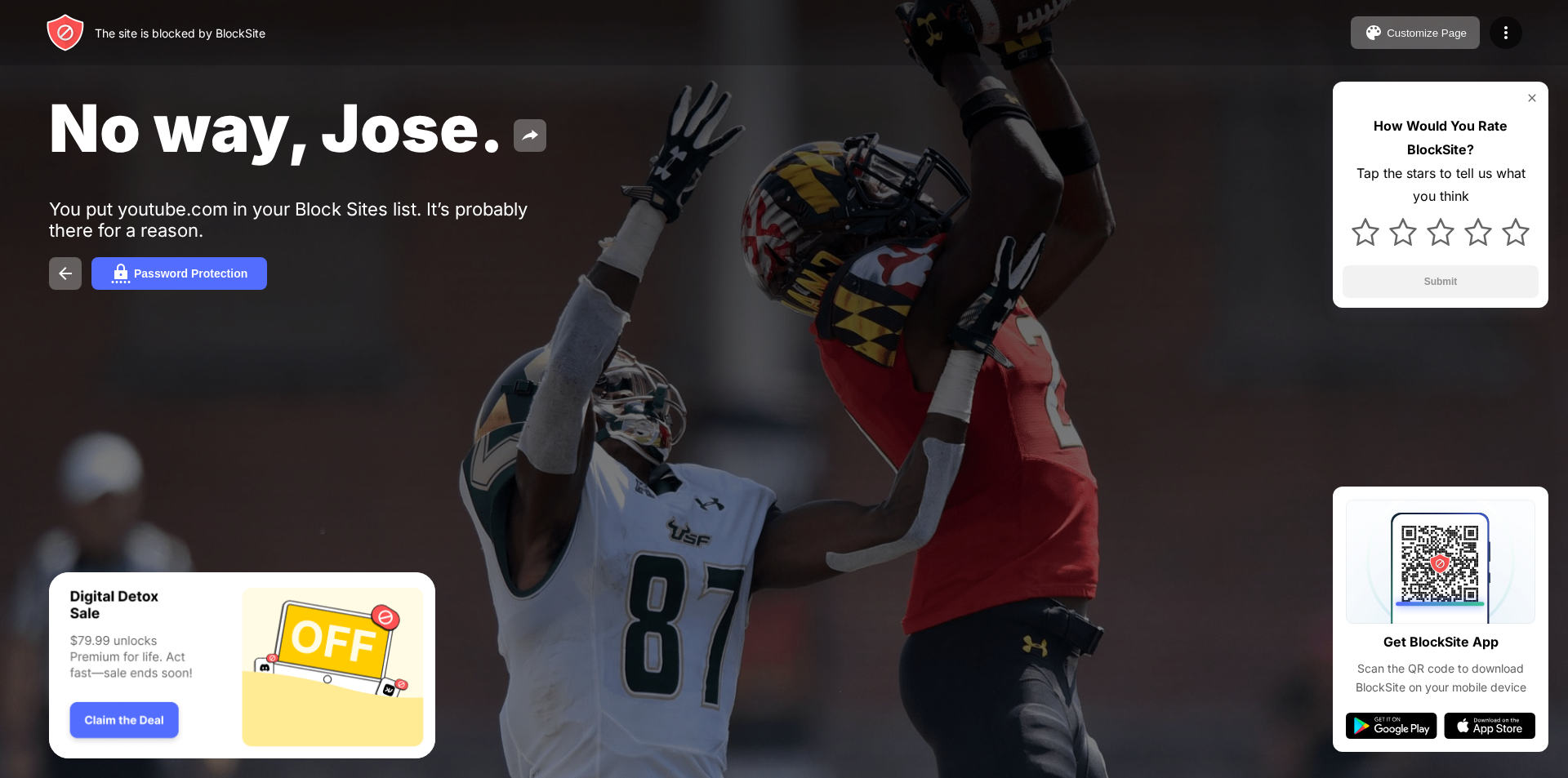 click at bounding box center (784, 389) 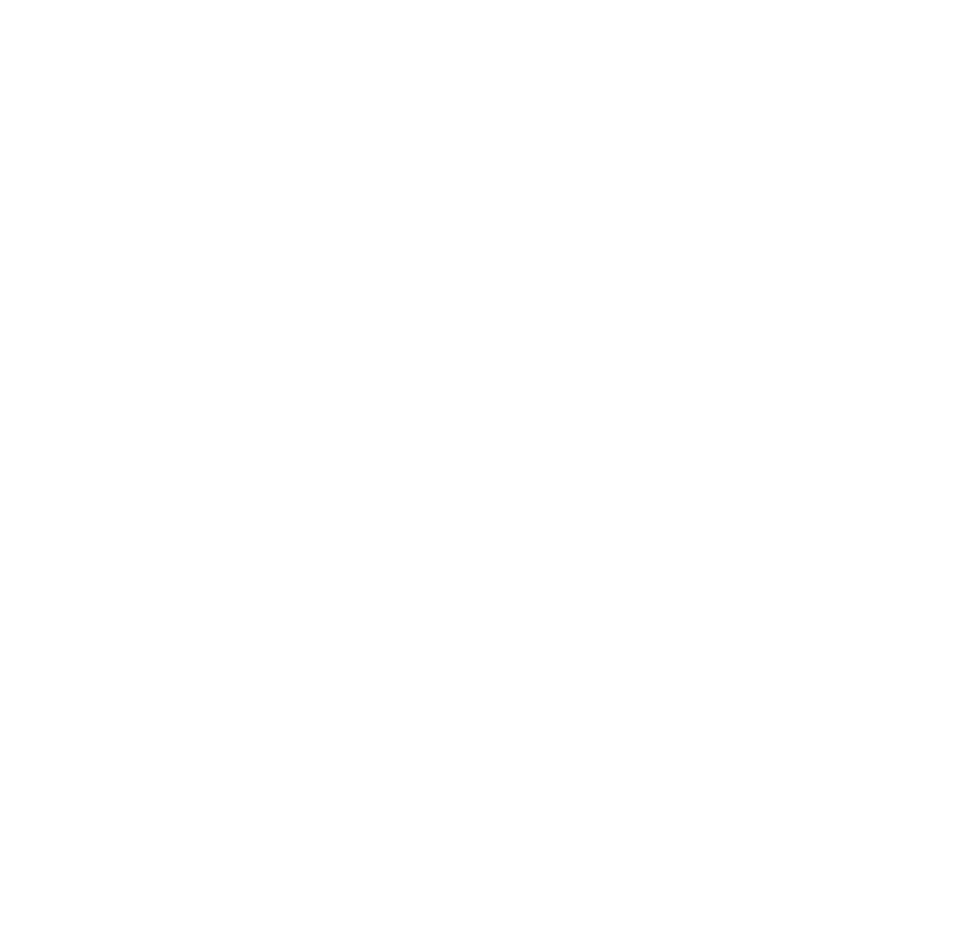 scroll, scrollTop: 0, scrollLeft: 0, axis: both 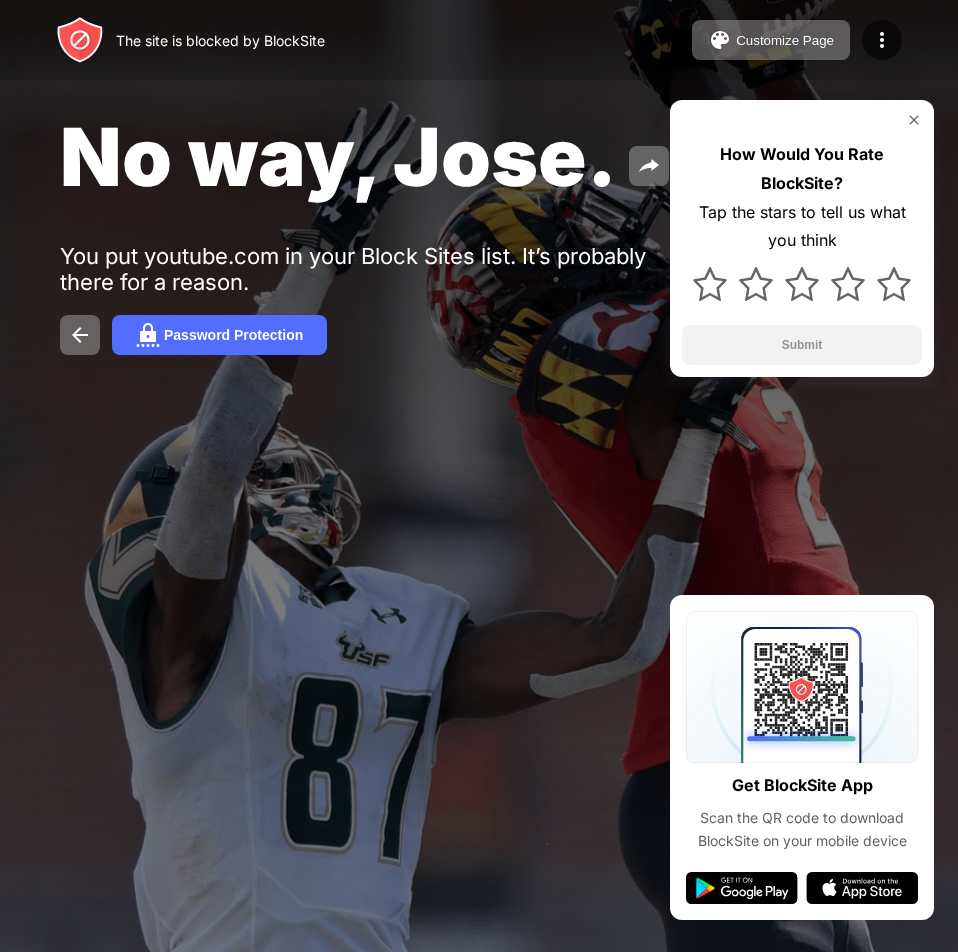click on "You put youtube.com in your Block Sites list. It’s probably there for a reason." at bounding box center [369, 269] 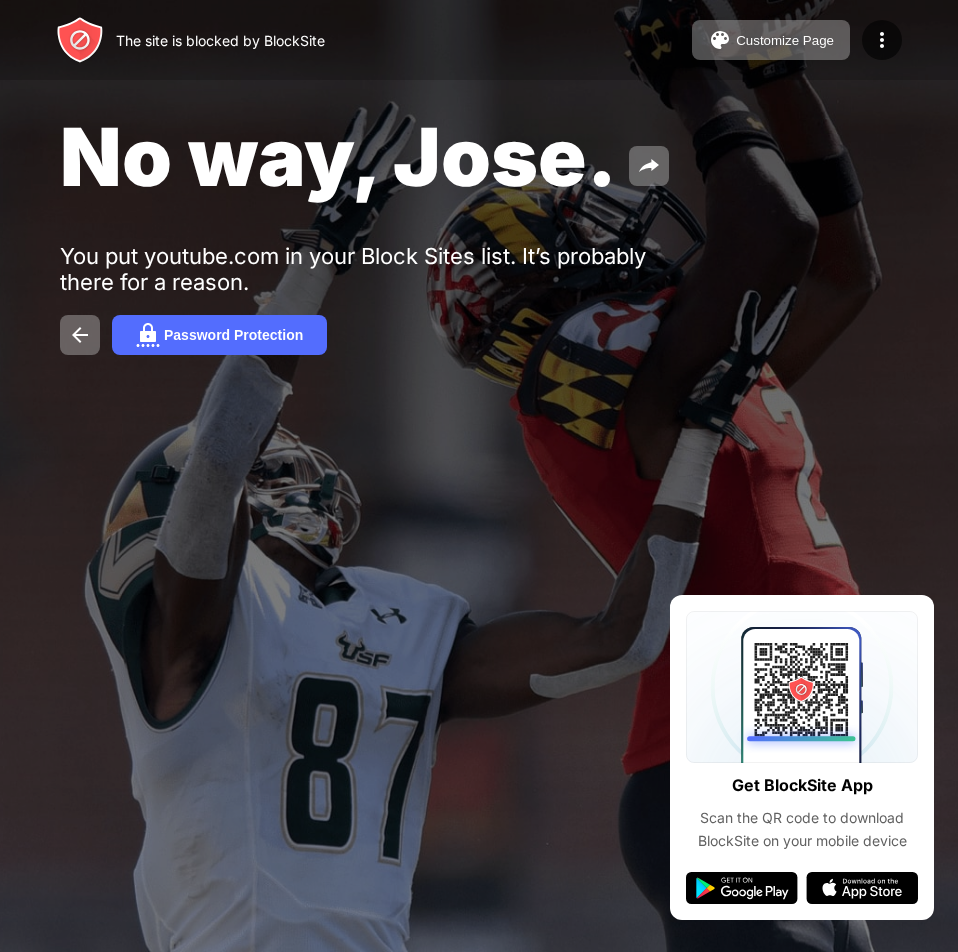 drag, startPoint x: 688, startPoint y: 407, endPoint x: 746, endPoint y: 596, distance: 197.69926 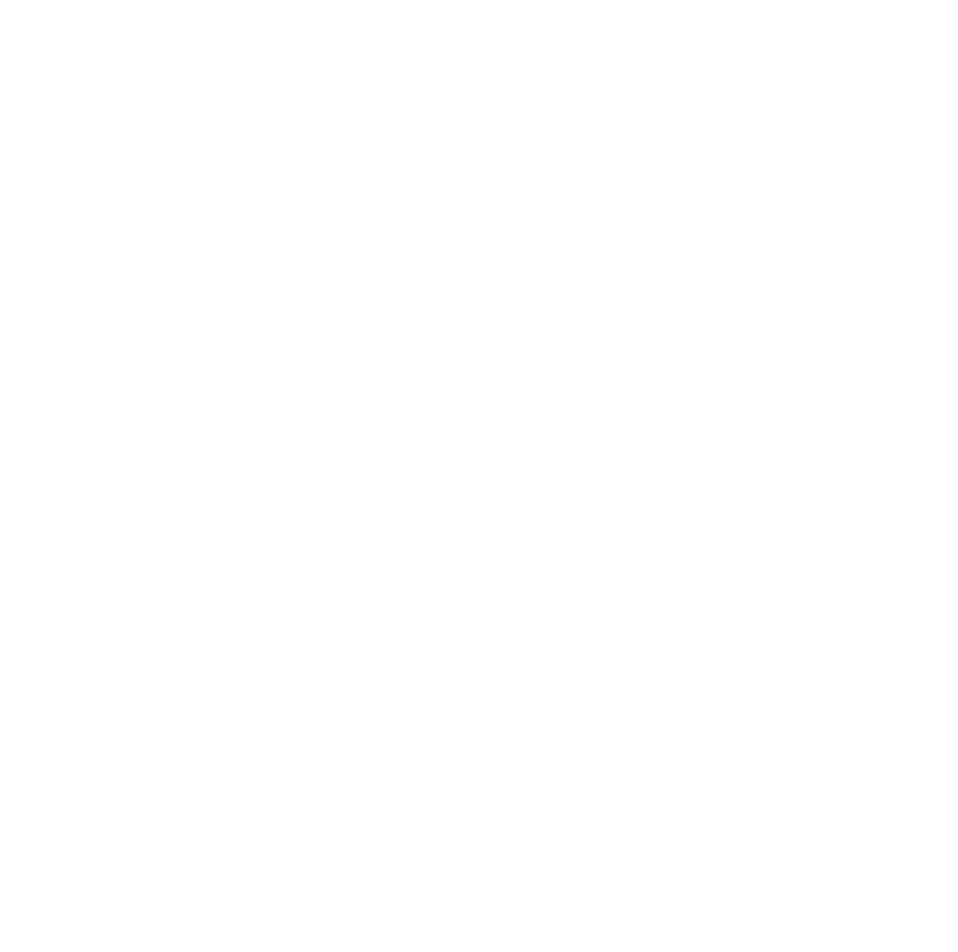 scroll, scrollTop: 0, scrollLeft: 0, axis: both 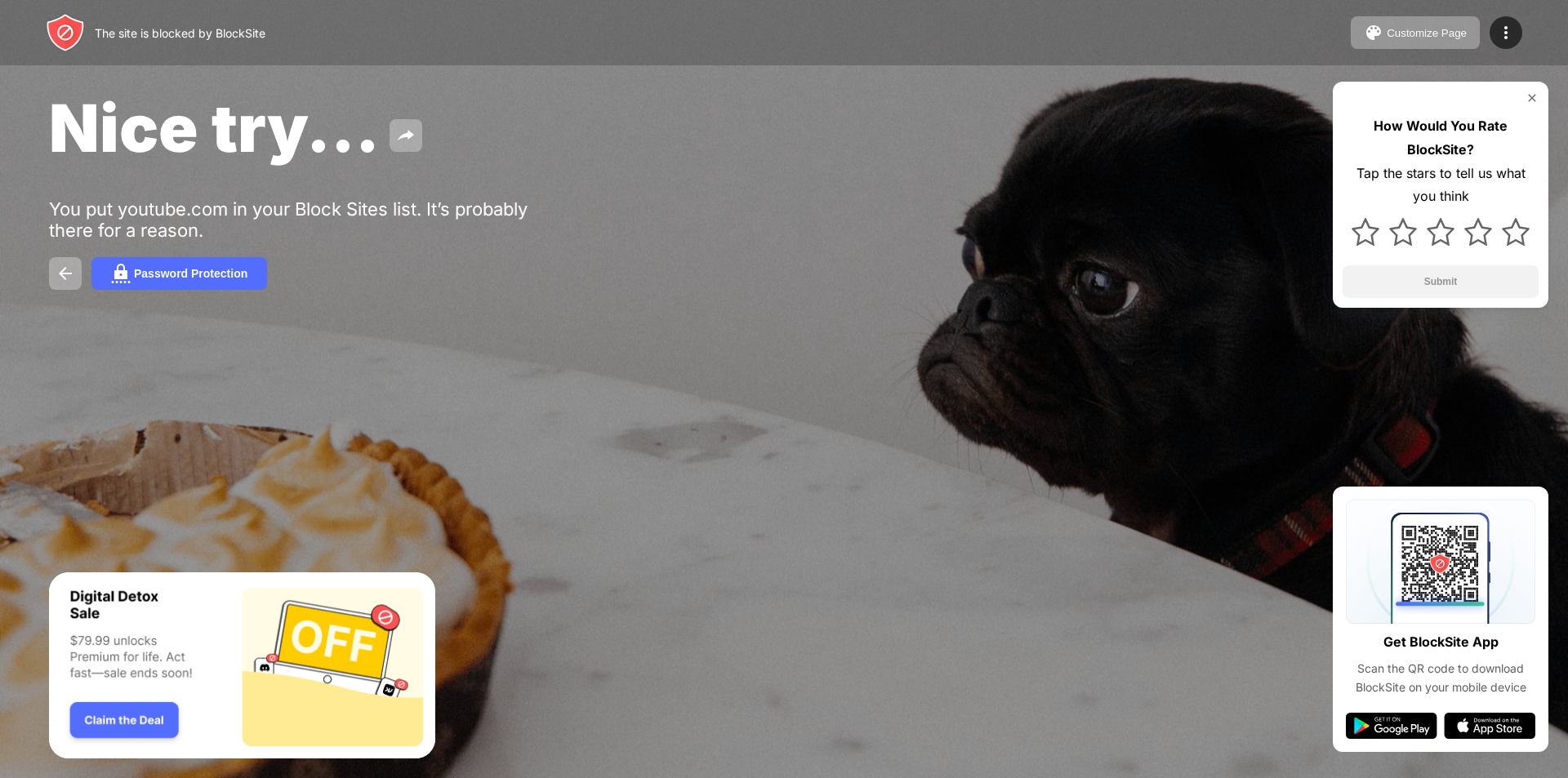 click on "Nice try... You put youtube.com in your Block Sites list. It’s probably there for a reason. Password Protection How Would You Rate BlockSite? Tap the stars to tell us what you think Submit" at bounding box center [784, 189] 